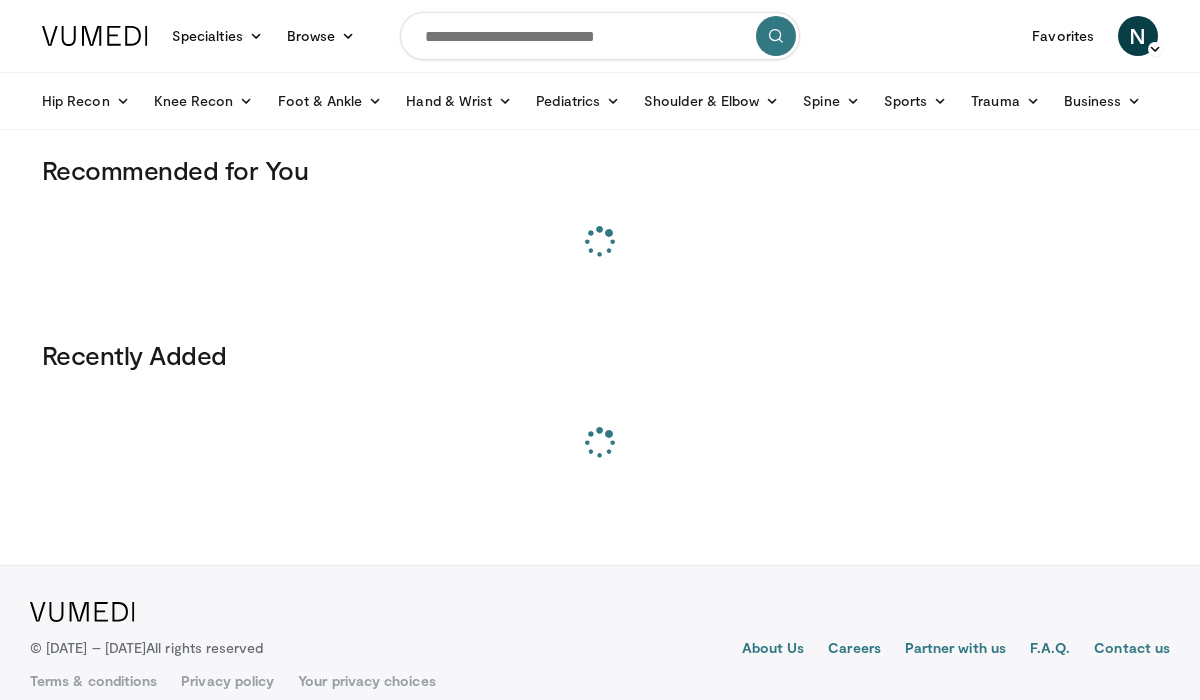 scroll, scrollTop: 0, scrollLeft: 0, axis: both 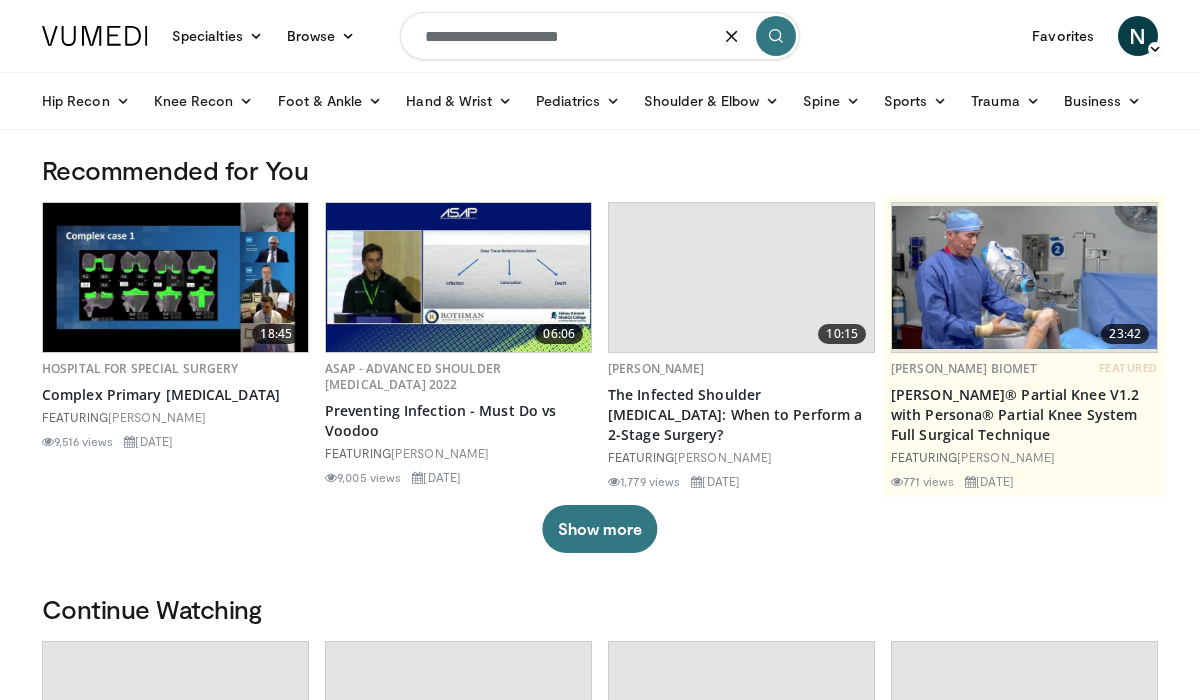 type on "**********" 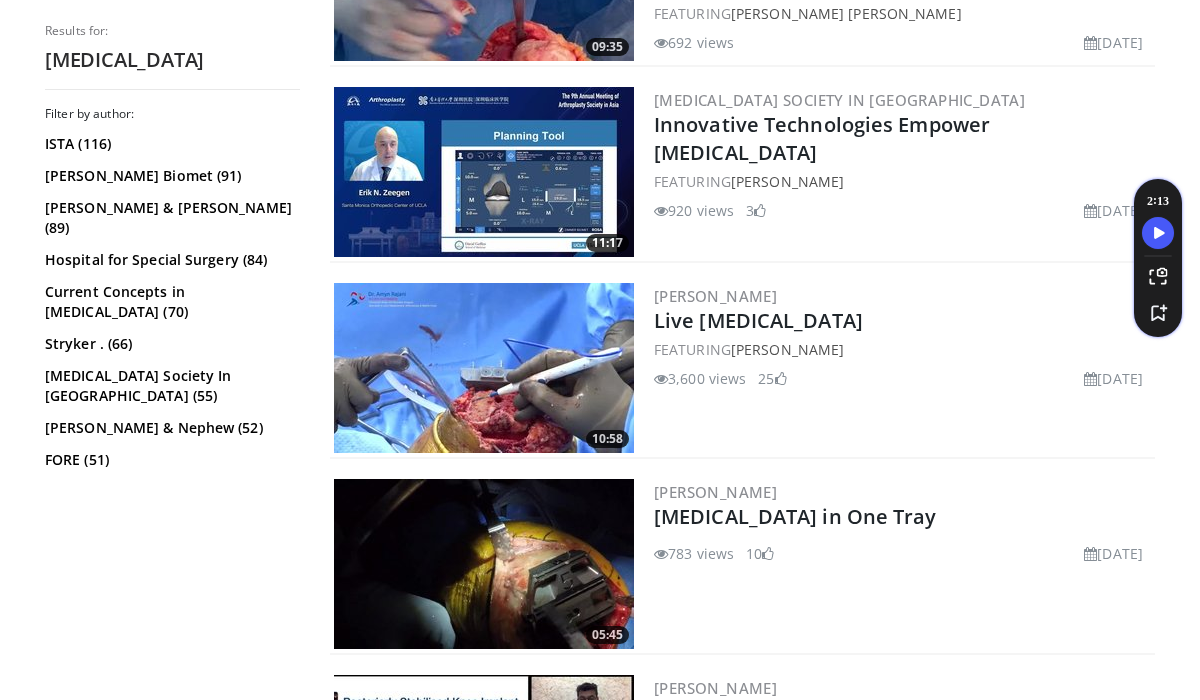 scroll, scrollTop: 1543, scrollLeft: 0, axis: vertical 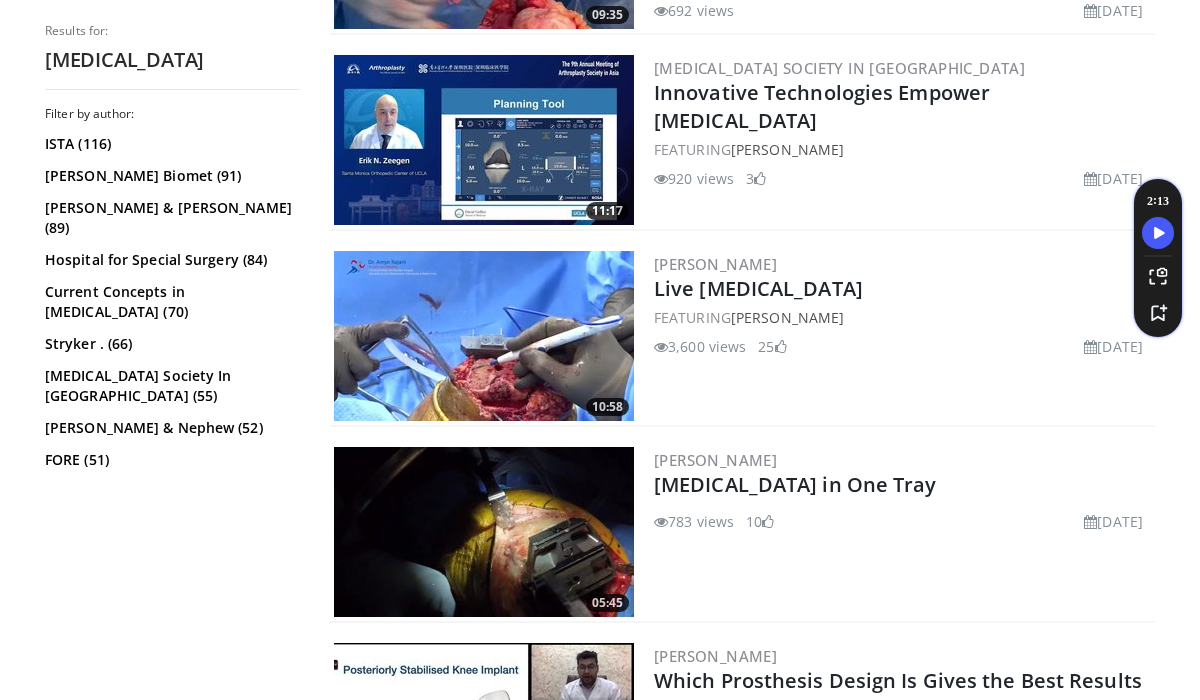 click at bounding box center [484, 336] 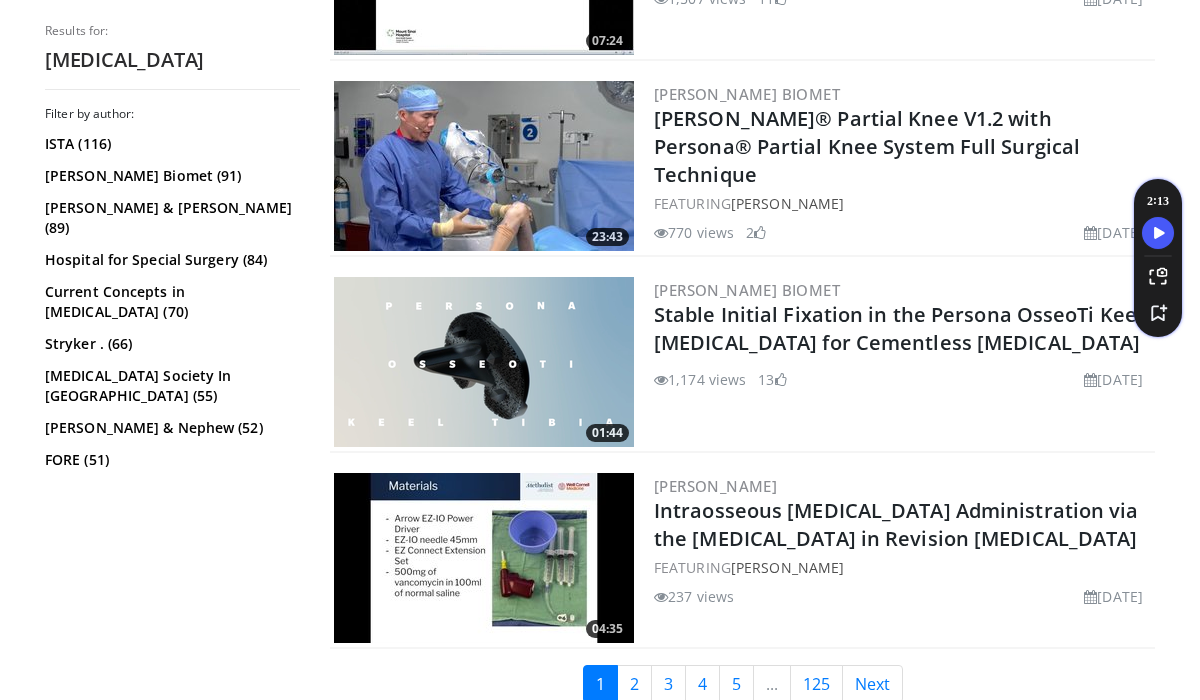 scroll, scrollTop: 4357, scrollLeft: 0, axis: vertical 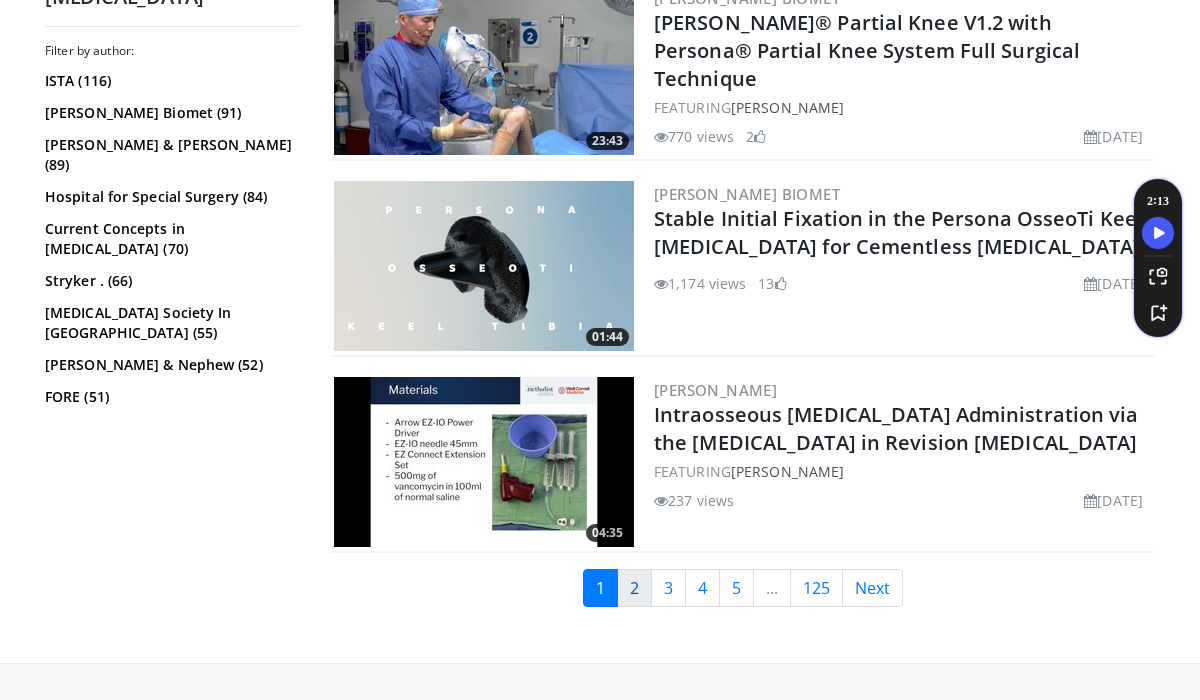 click on "2" at bounding box center [634, 588] 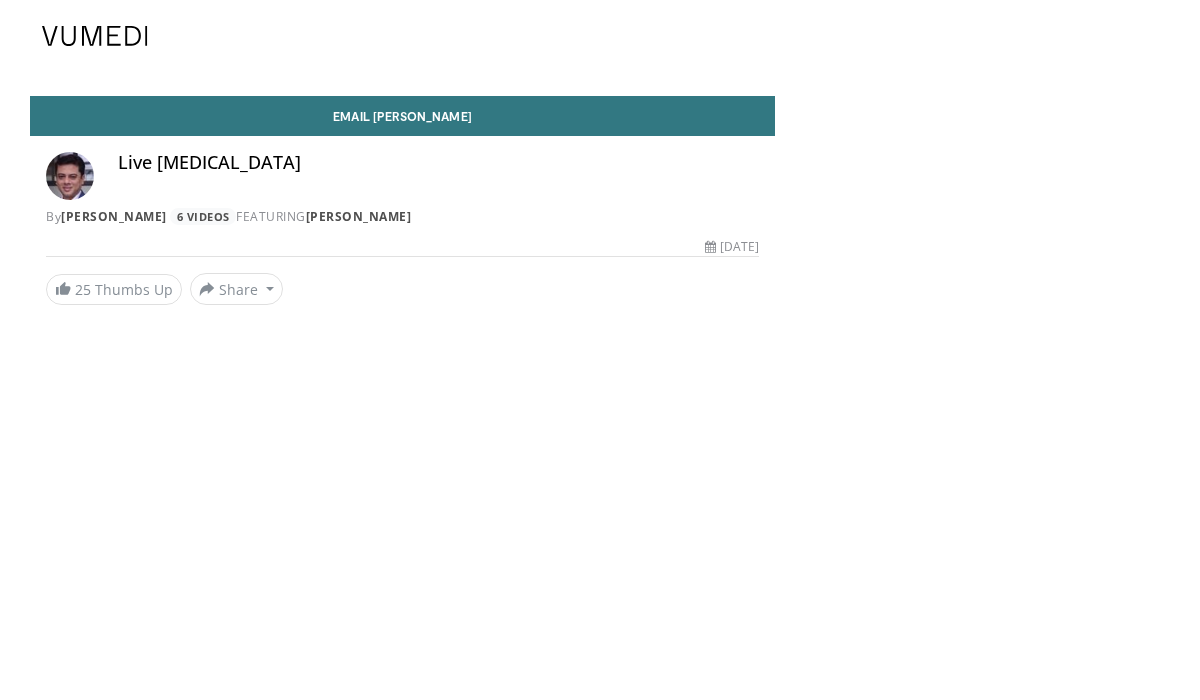 scroll, scrollTop: 0, scrollLeft: 0, axis: both 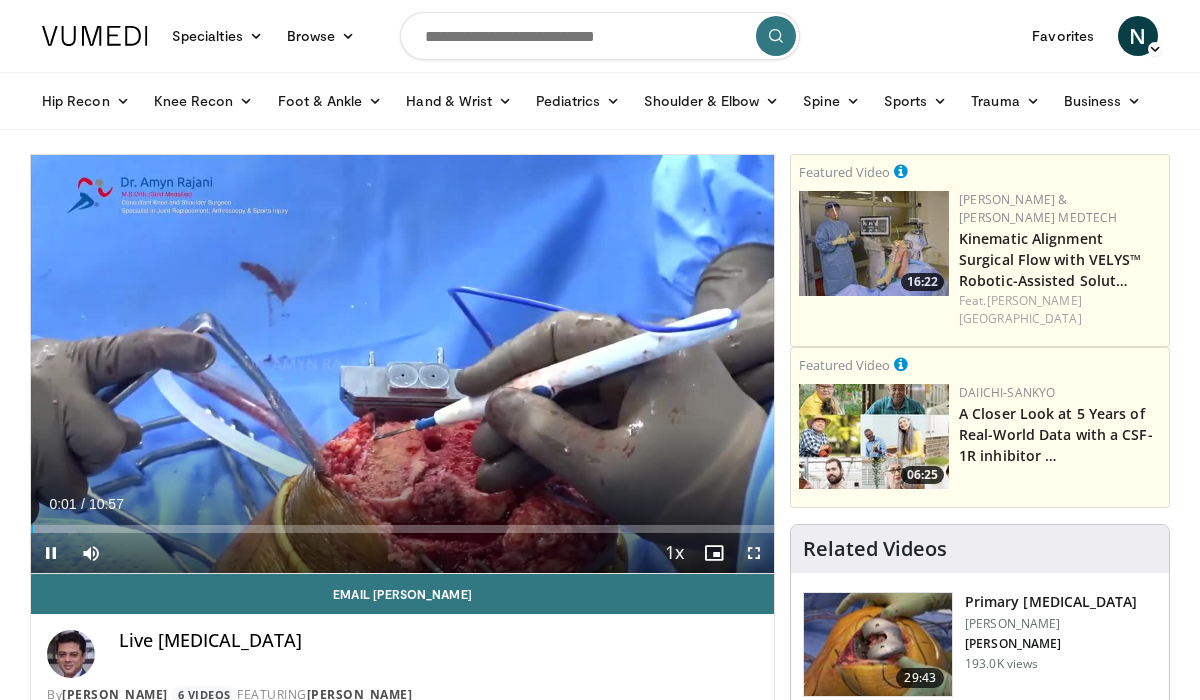 click at bounding box center [754, 553] 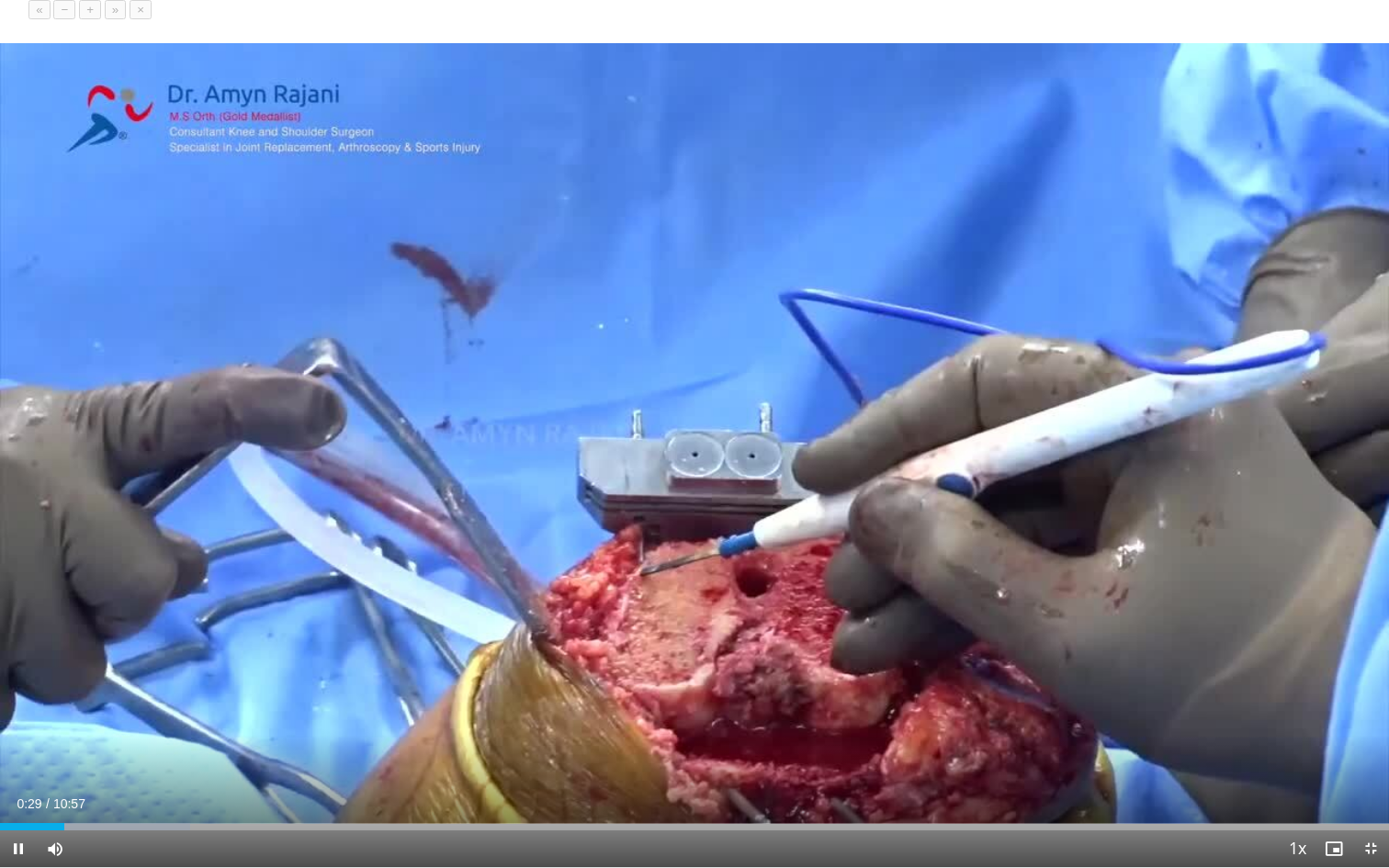 click on "+" at bounding box center [90, 9] 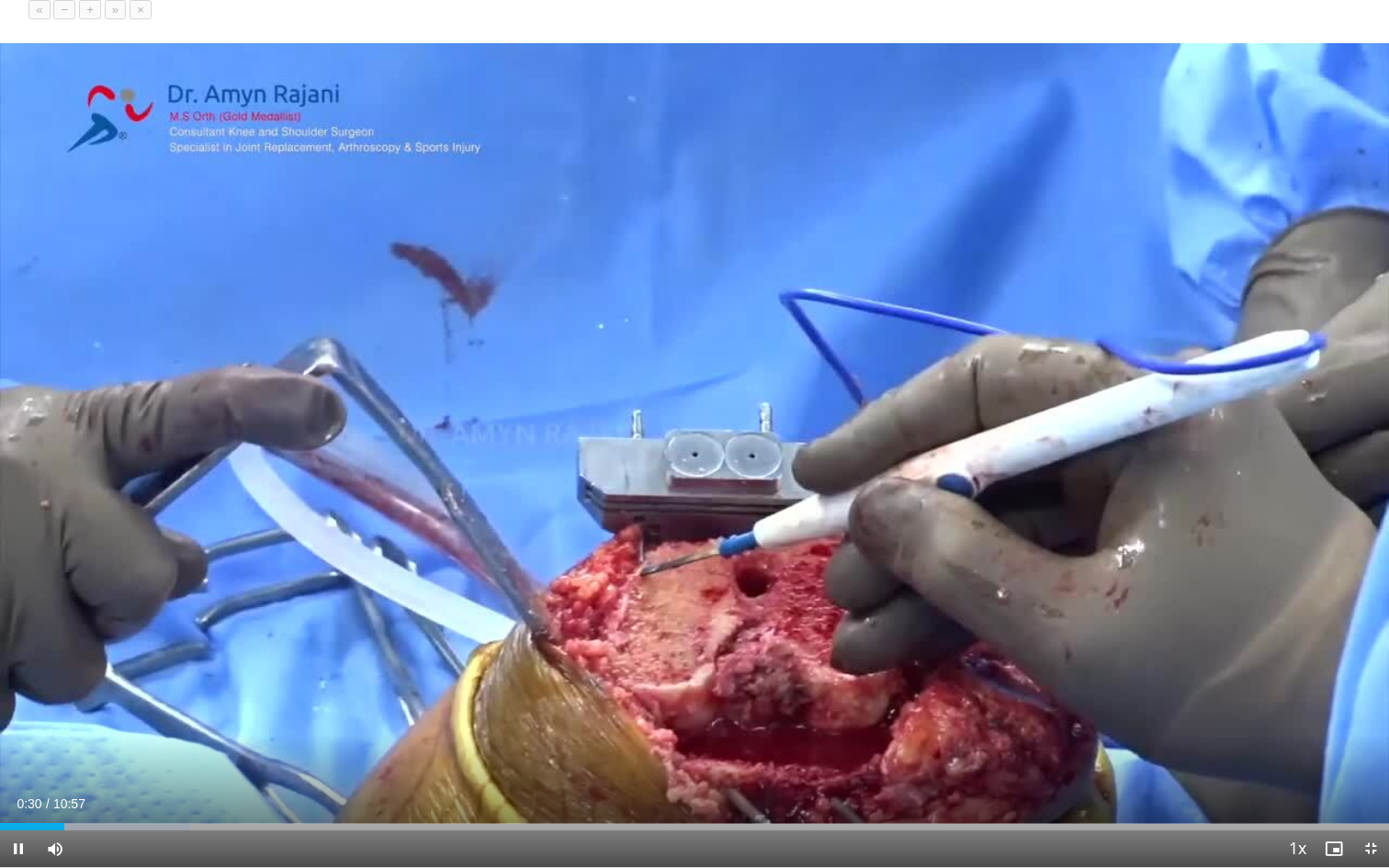 click on "+" at bounding box center [90, 9] 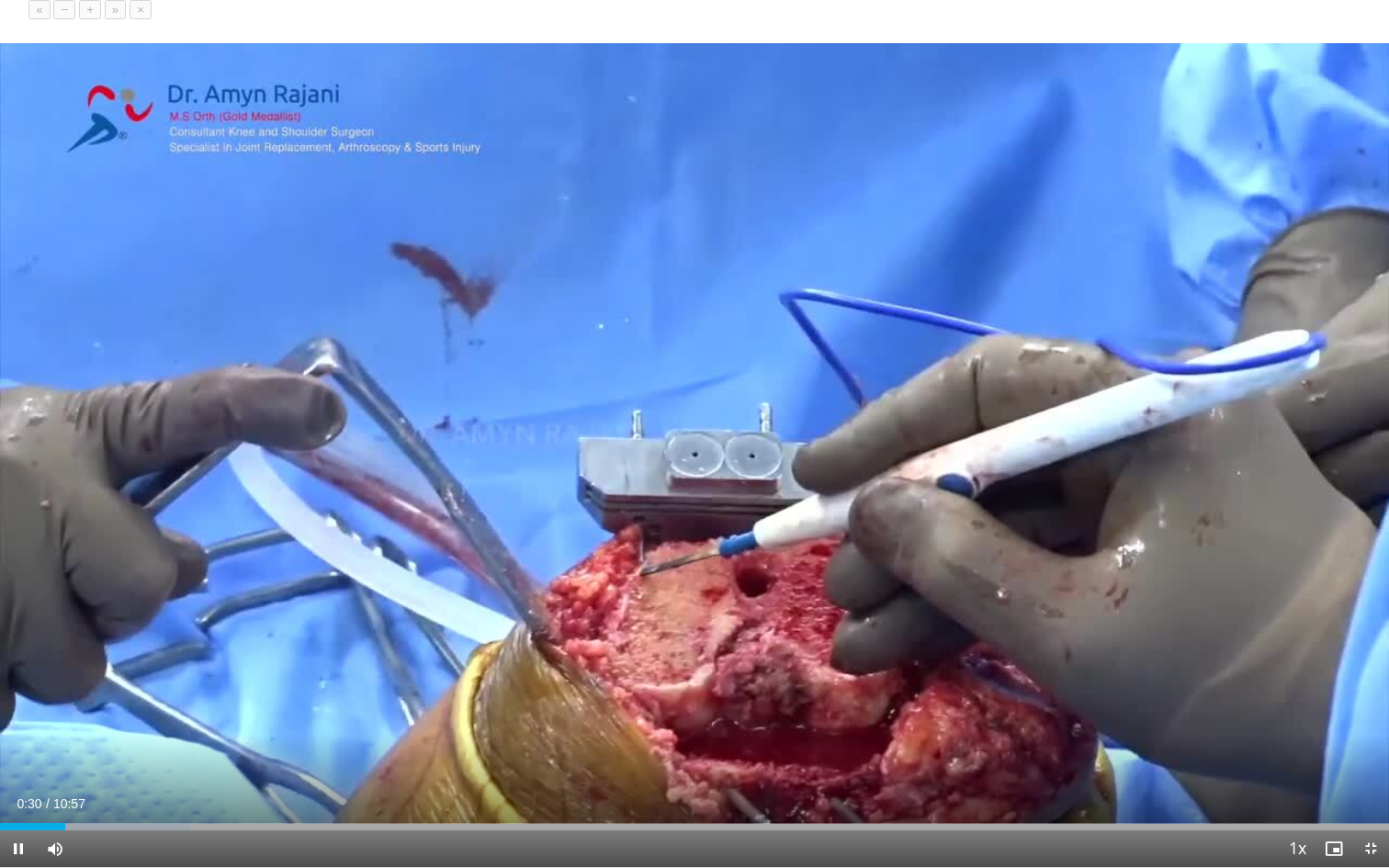 click on "+" at bounding box center (90, 9) 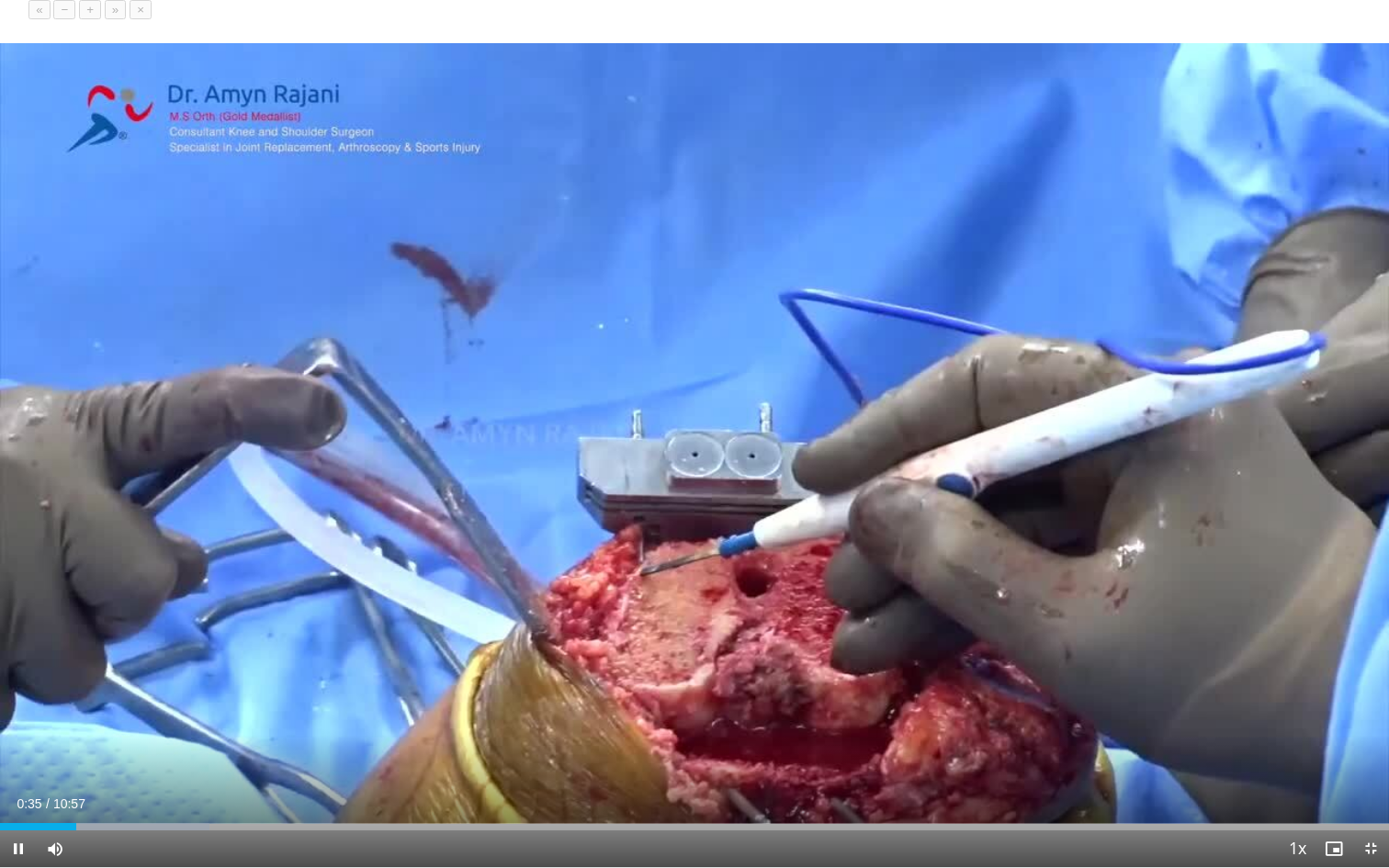 click on "−" at bounding box center [64, 9] 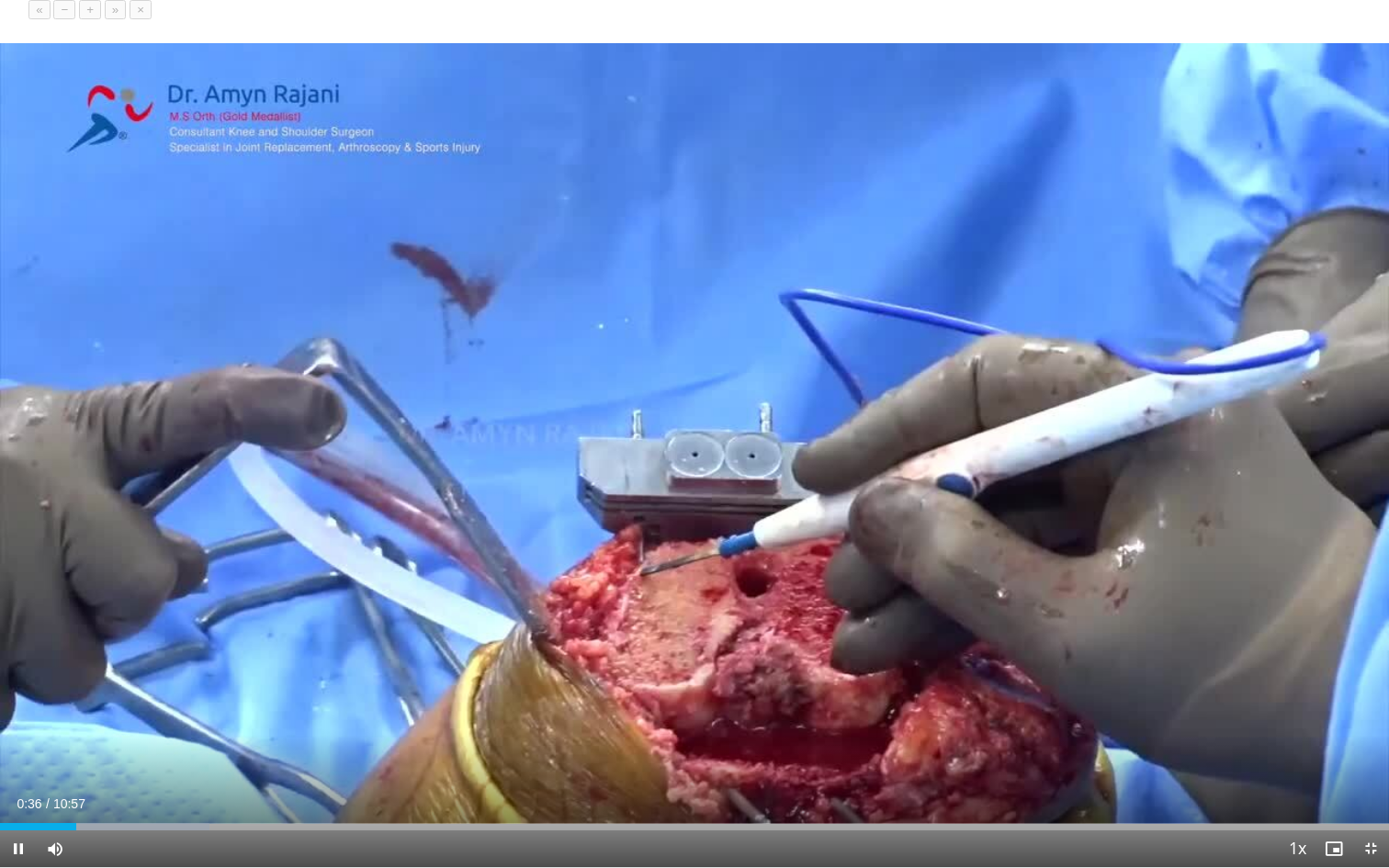 click on "−" at bounding box center (64, 9) 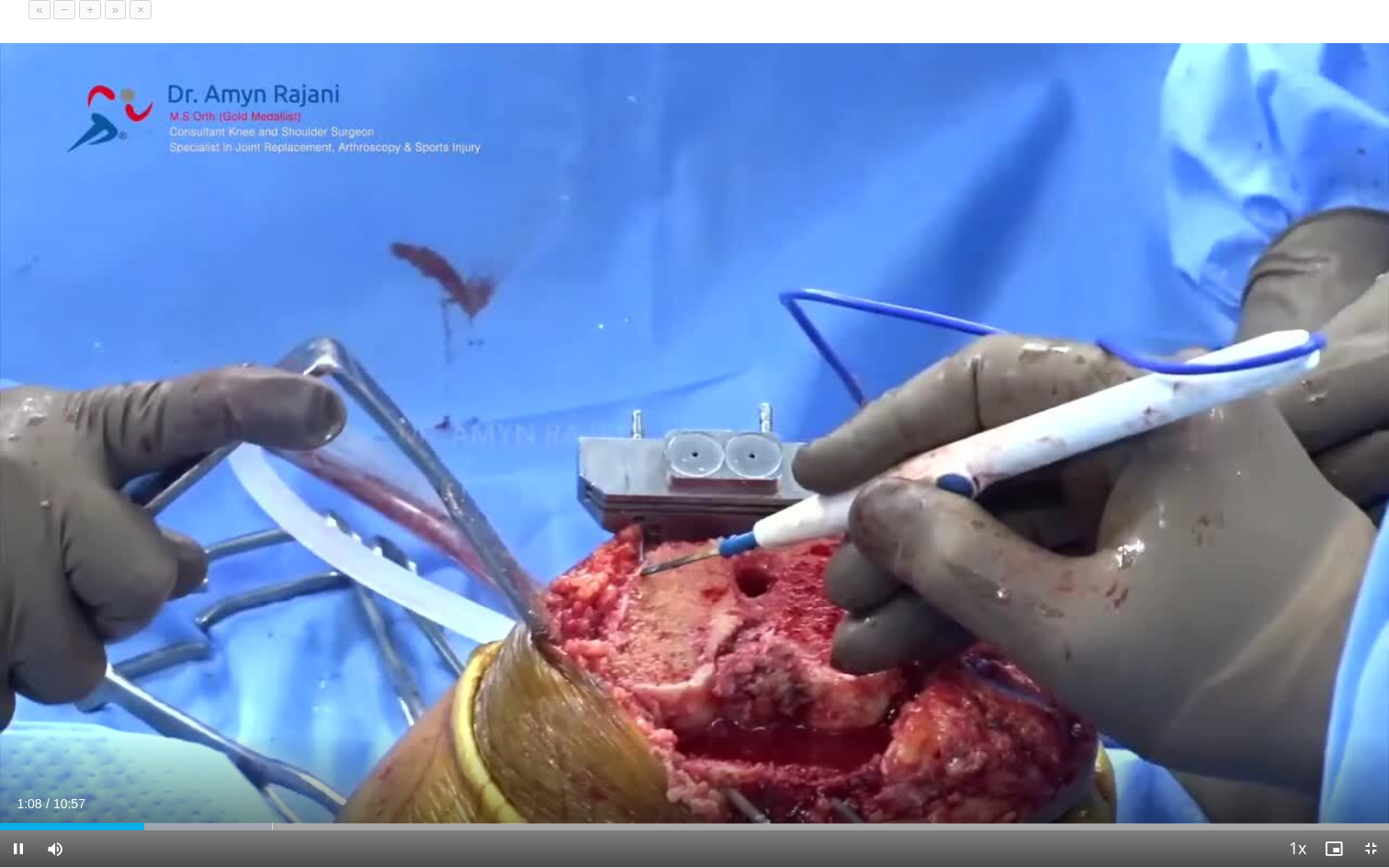 click on "+" at bounding box center [90, 9] 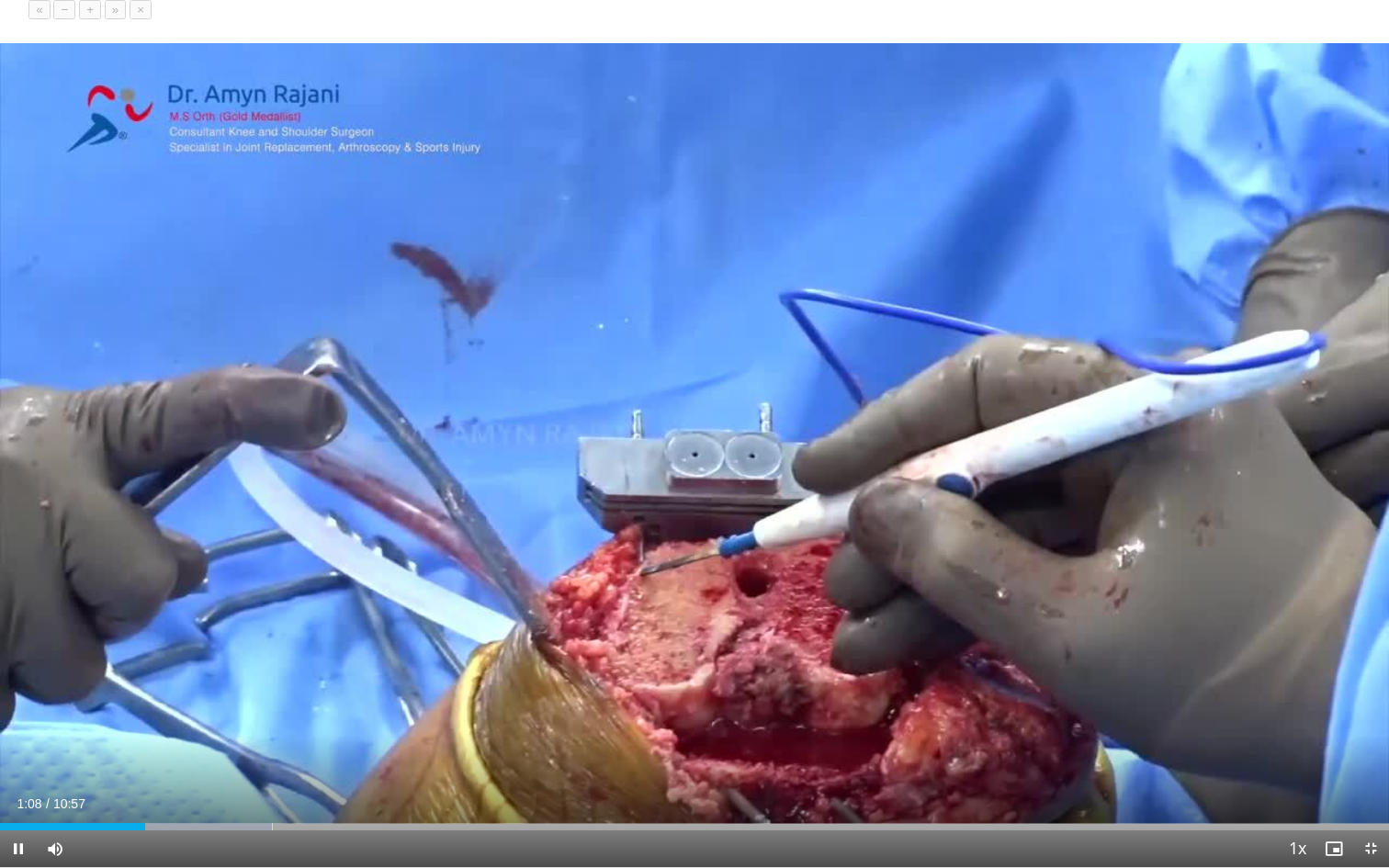 click on "+" at bounding box center (90, 9) 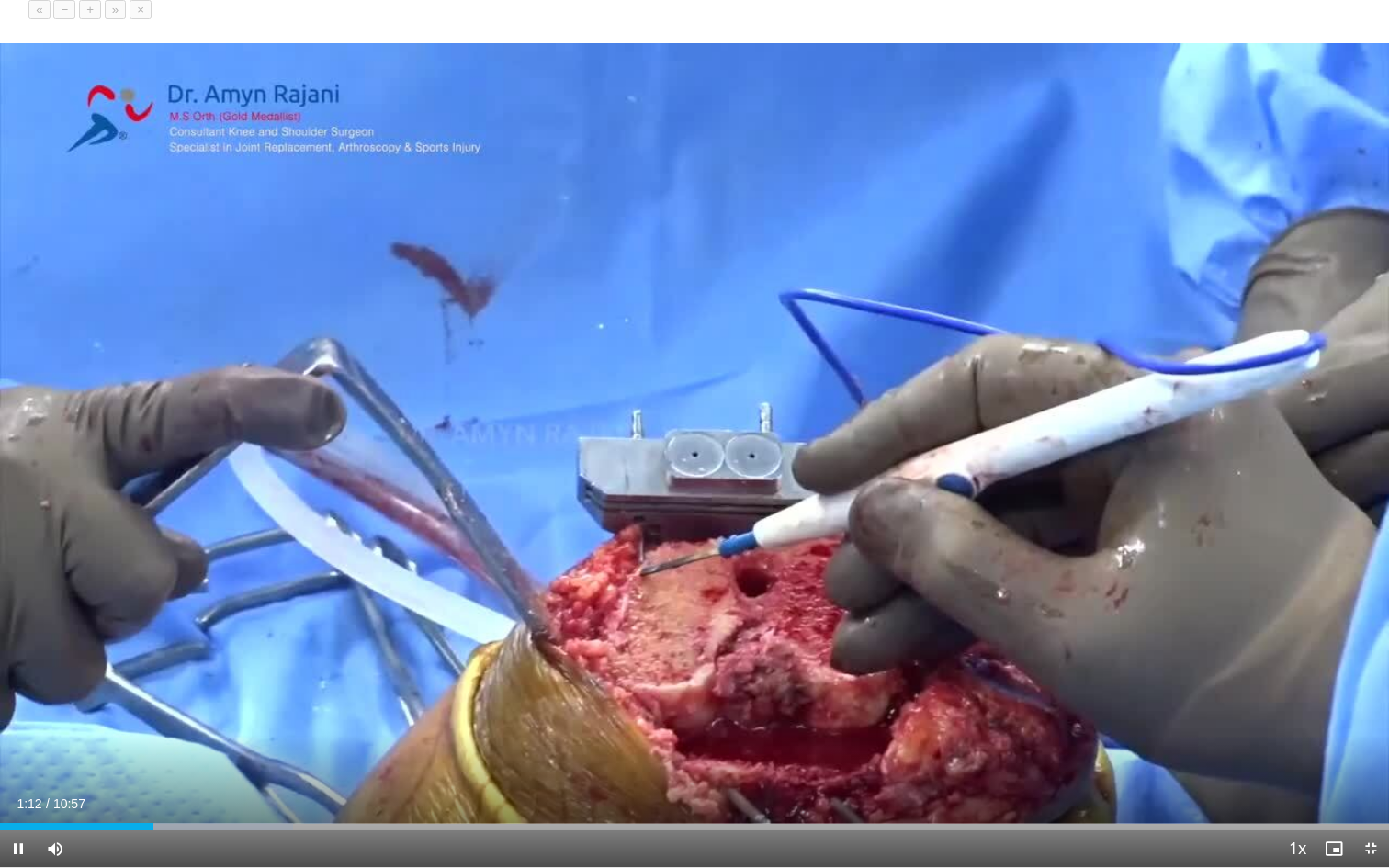 click on "−" at bounding box center (64, 9) 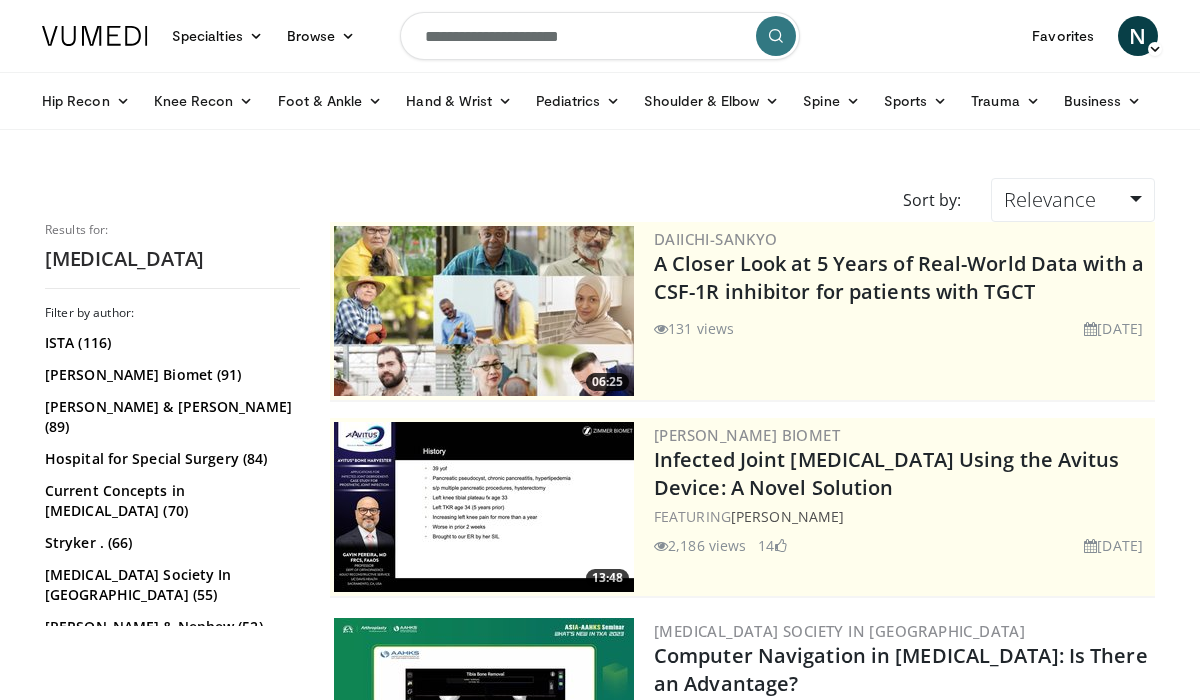 scroll, scrollTop: 0, scrollLeft: 0, axis: both 